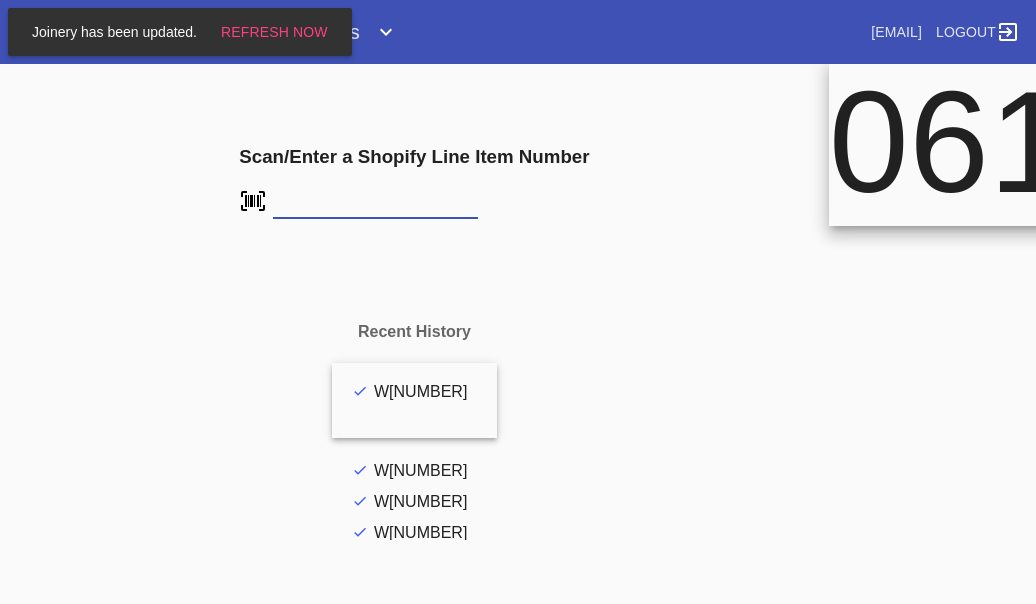 scroll, scrollTop: 0, scrollLeft: 0, axis: both 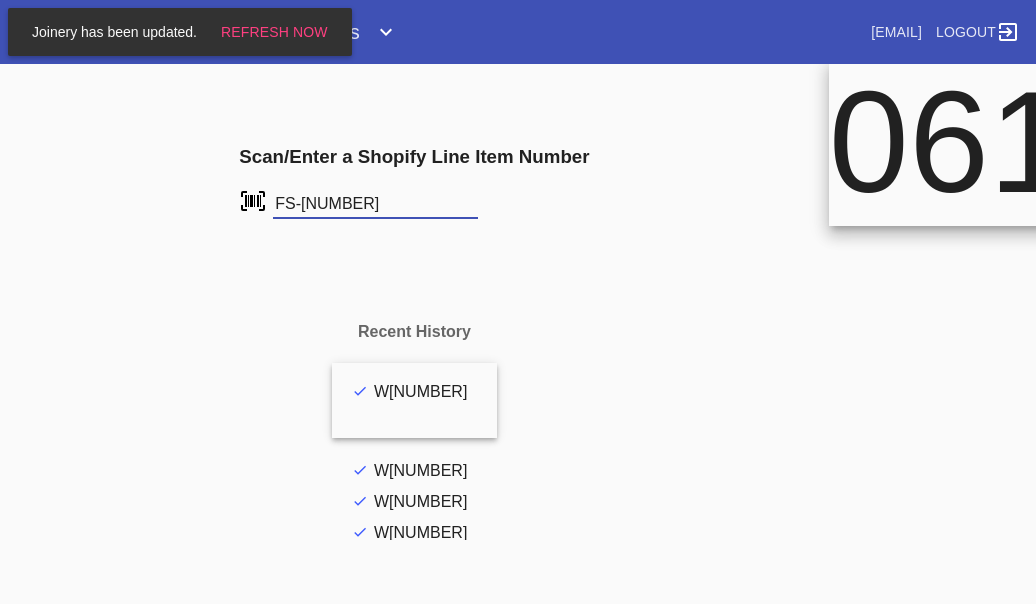 type on "FS-[NUMBER]" 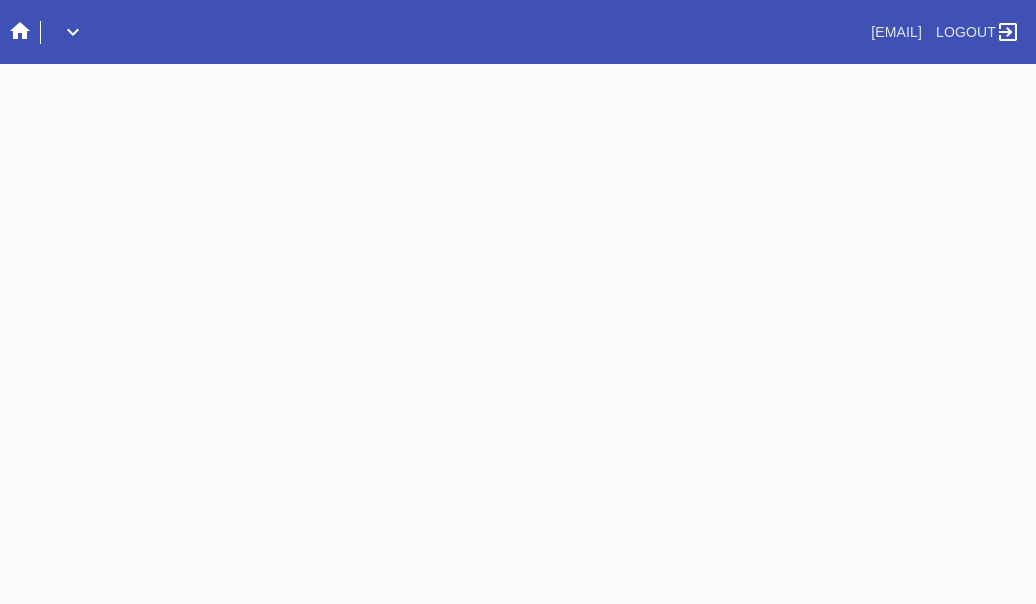 scroll, scrollTop: 0, scrollLeft: 0, axis: both 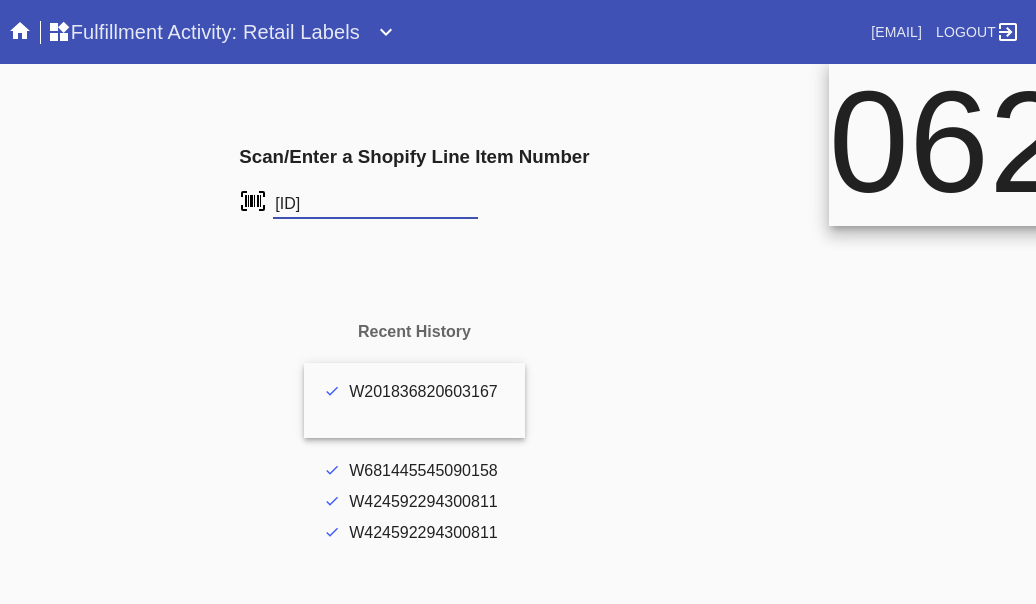 type on "FS-930816507" 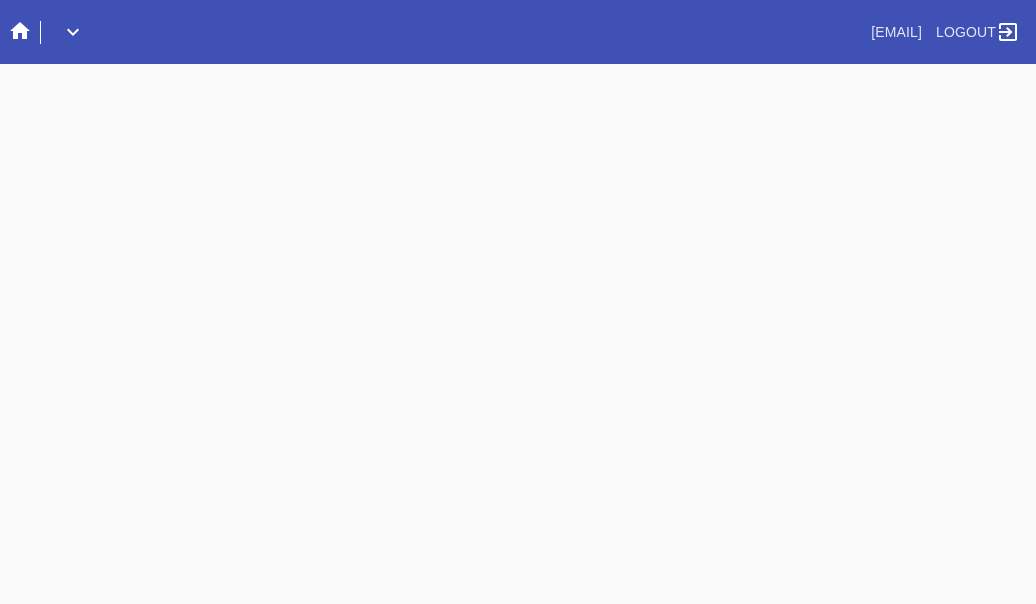 scroll, scrollTop: 0, scrollLeft: 0, axis: both 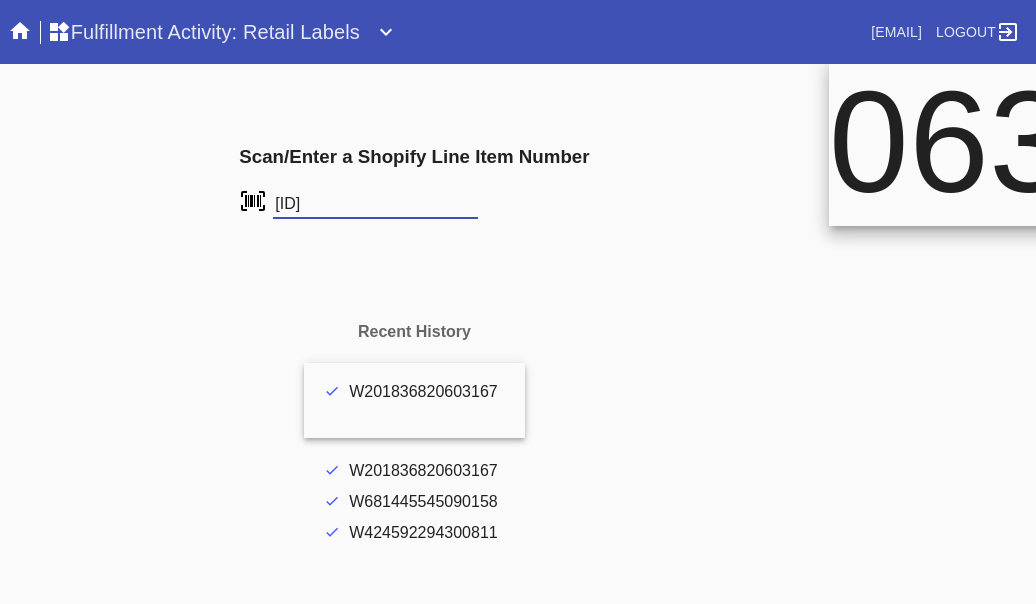 type on "[ID]" 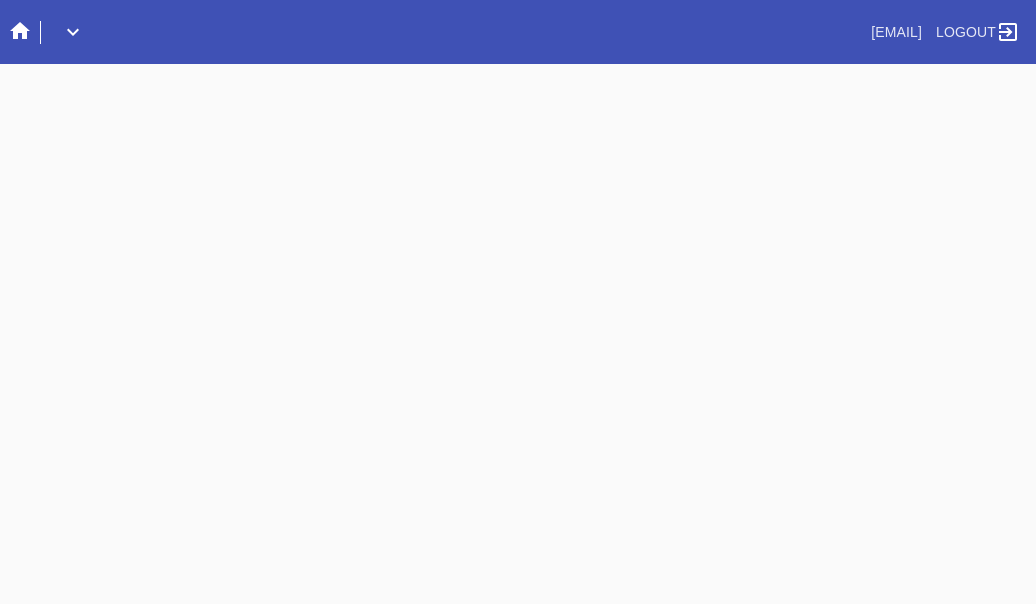 scroll, scrollTop: 0, scrollLeft: 0, axis: both 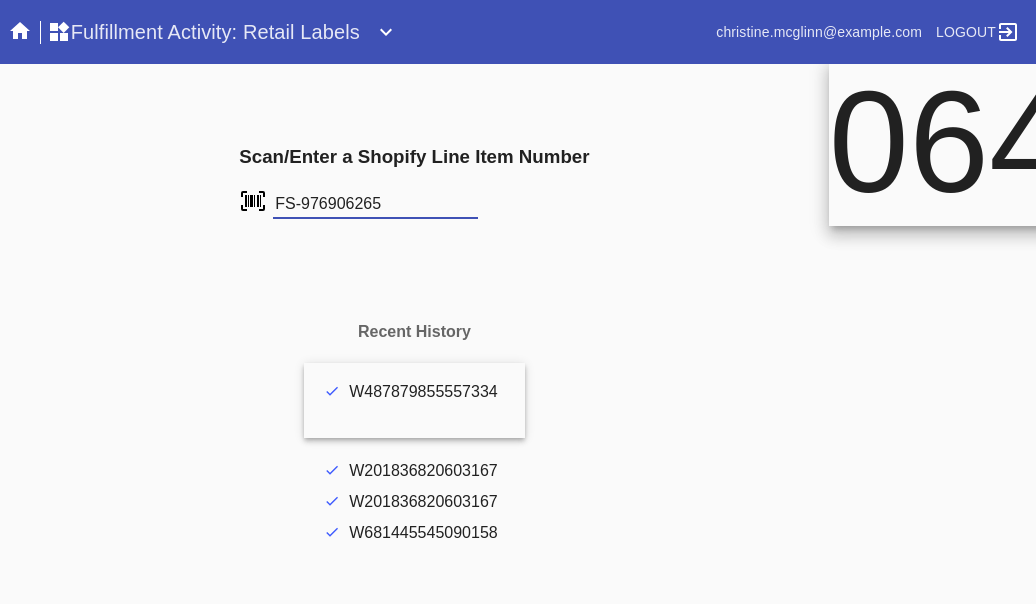 type on "FS-976906265" 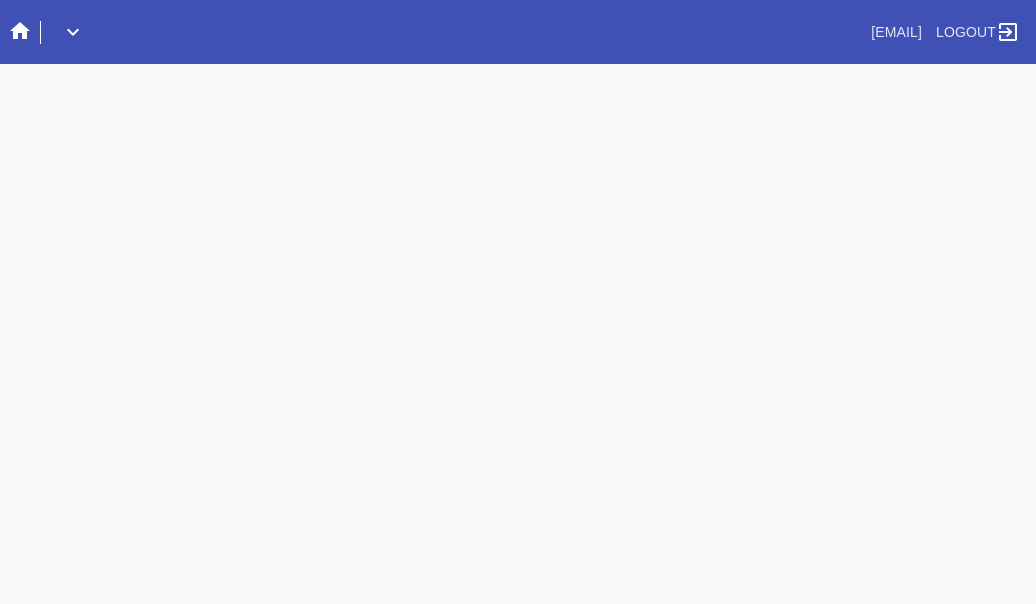scroll, scrollTop: 0, scrollLeft: 0, axis: both 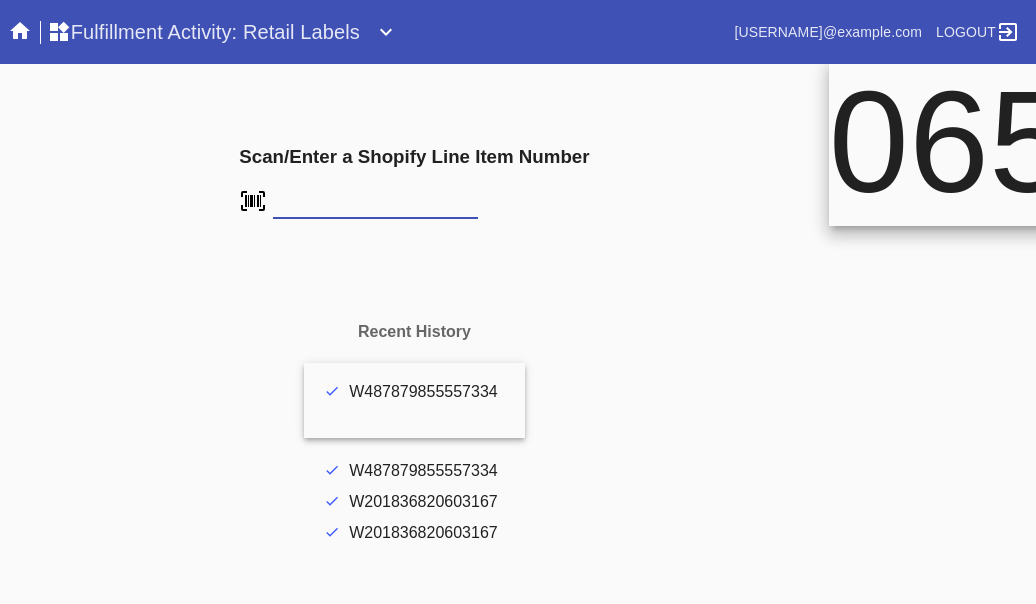 type on "FS-294142665" 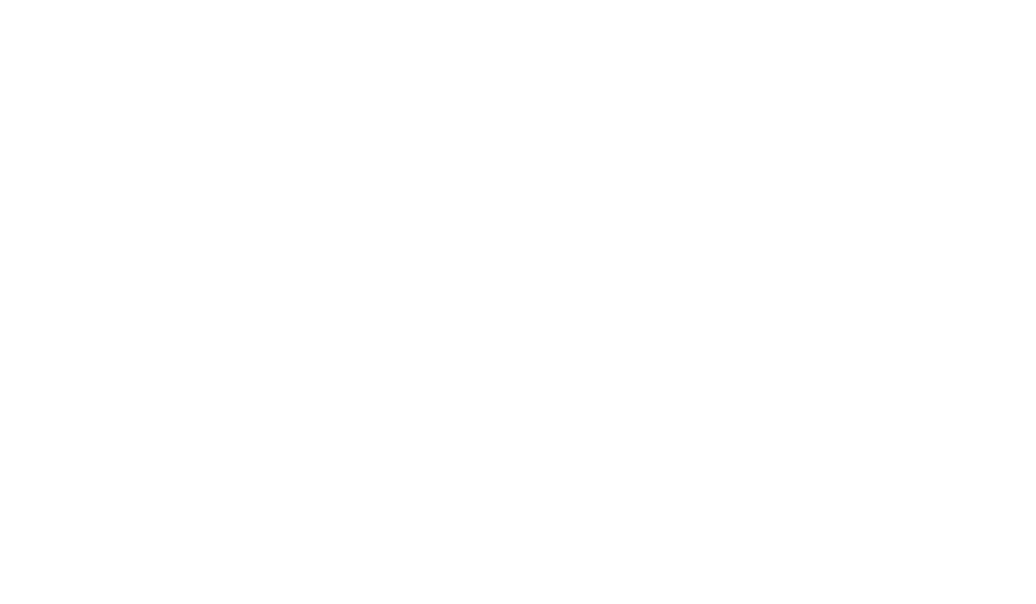 scroll, scrollTop: 0, scrollLeft: 0, axis: both 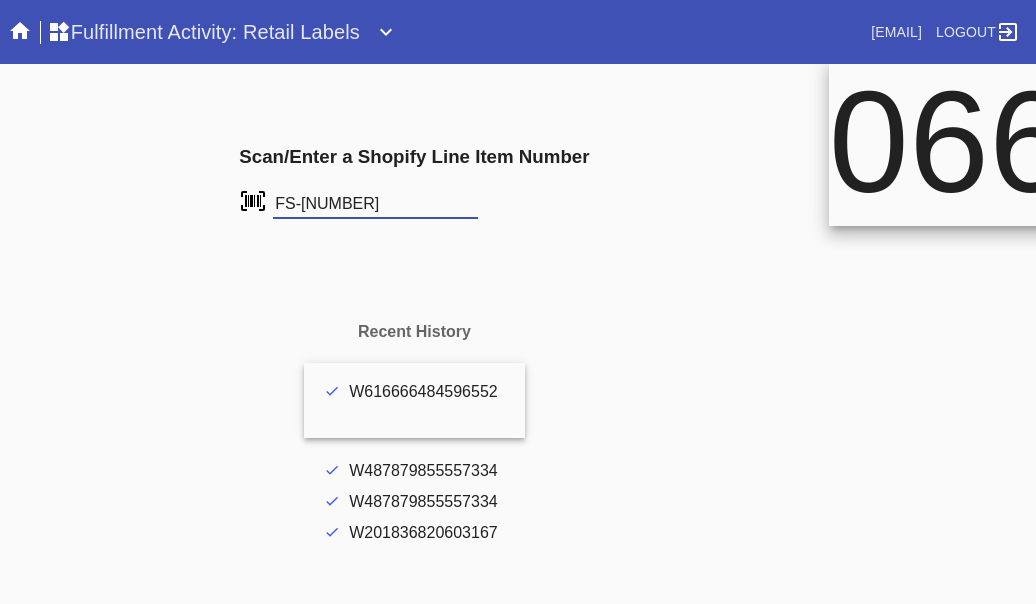 type on "FS-382526836" 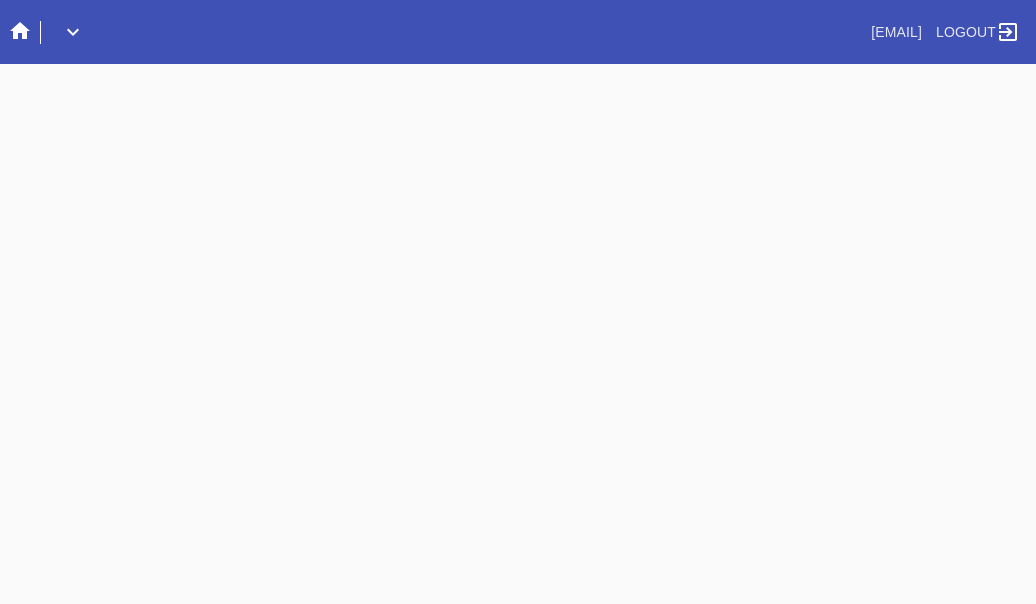 scroll, scrollTop: 0, scrollLeft: 0, axis: both 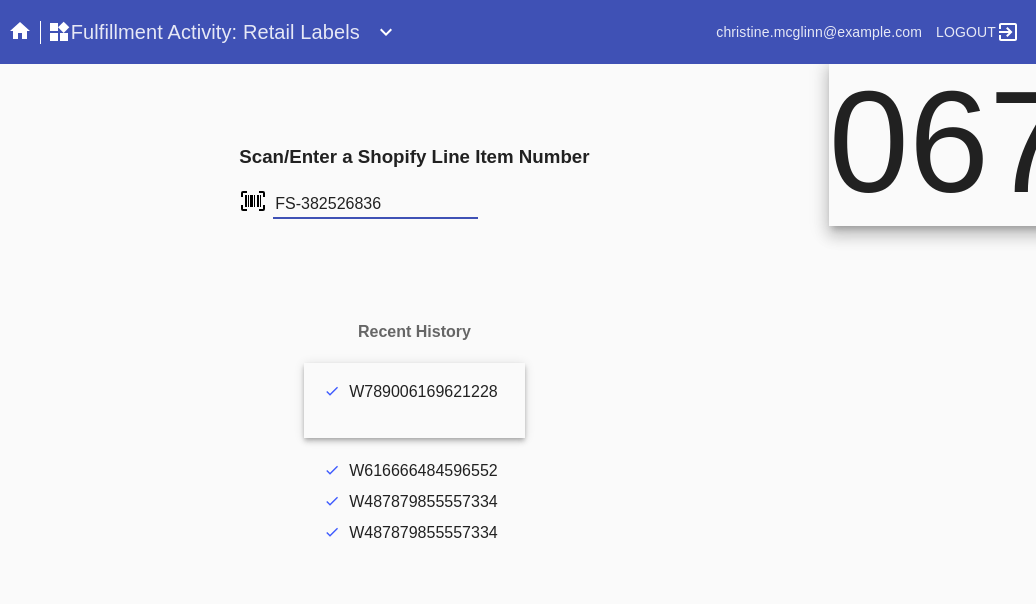type on "FS-382526836" 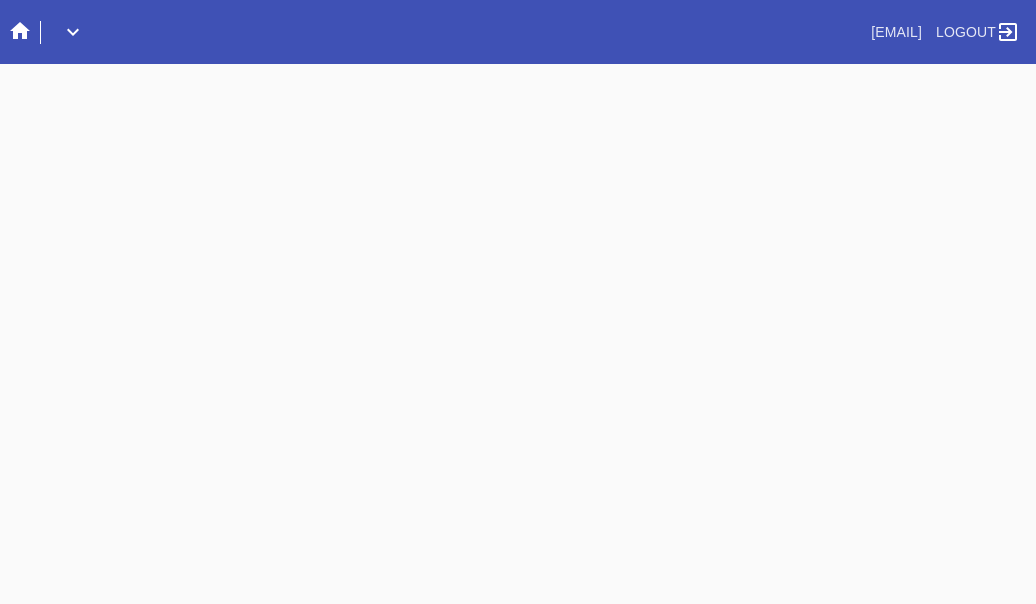 scroll, scrollTop: 0, scrollLeft: 0, axis: both 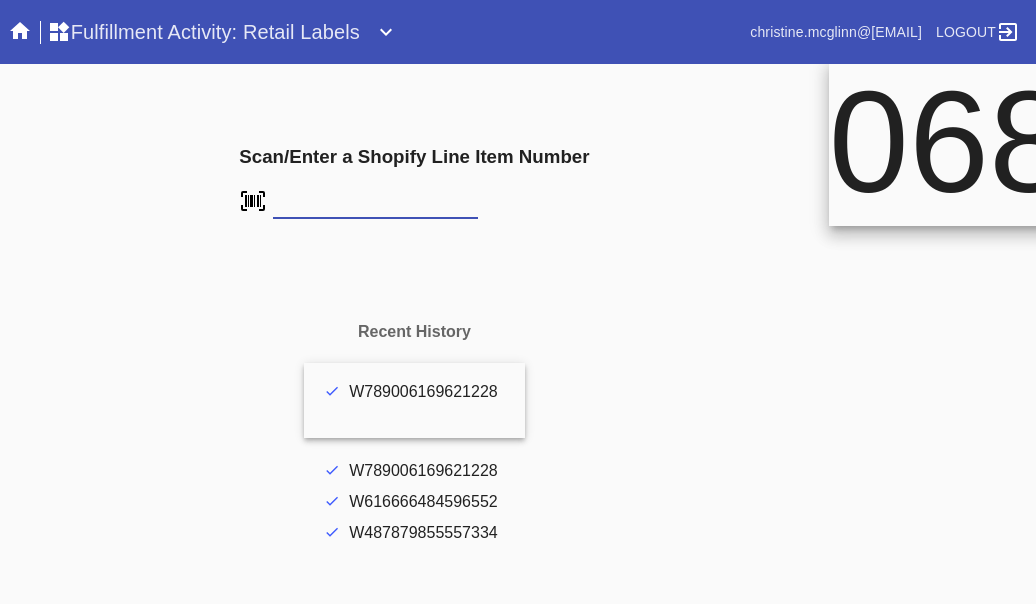 type on "FS-861412623" 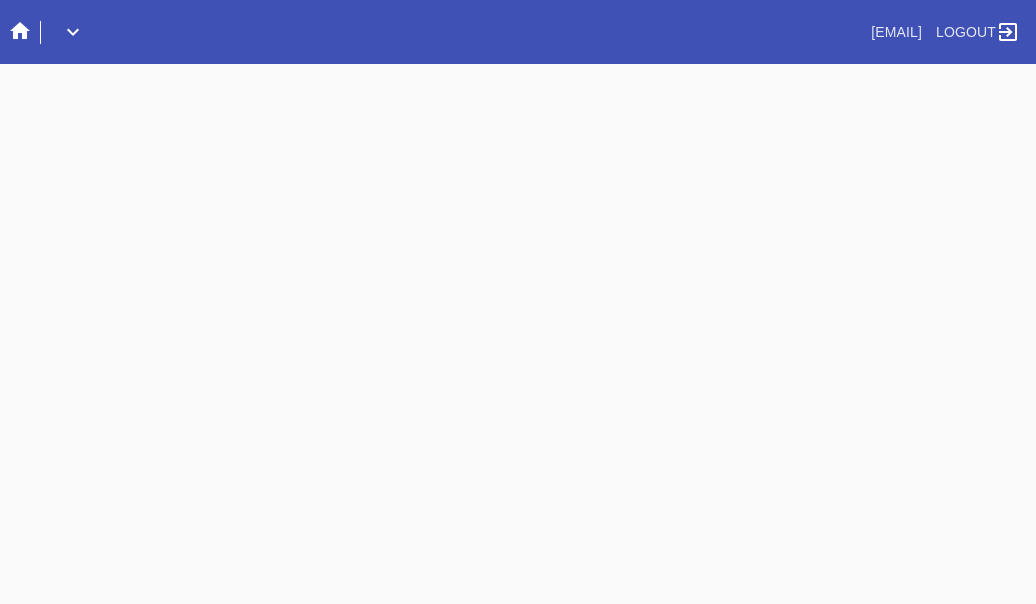 scroll, scrollTop: 0, scrollLeft: 0, axis: both 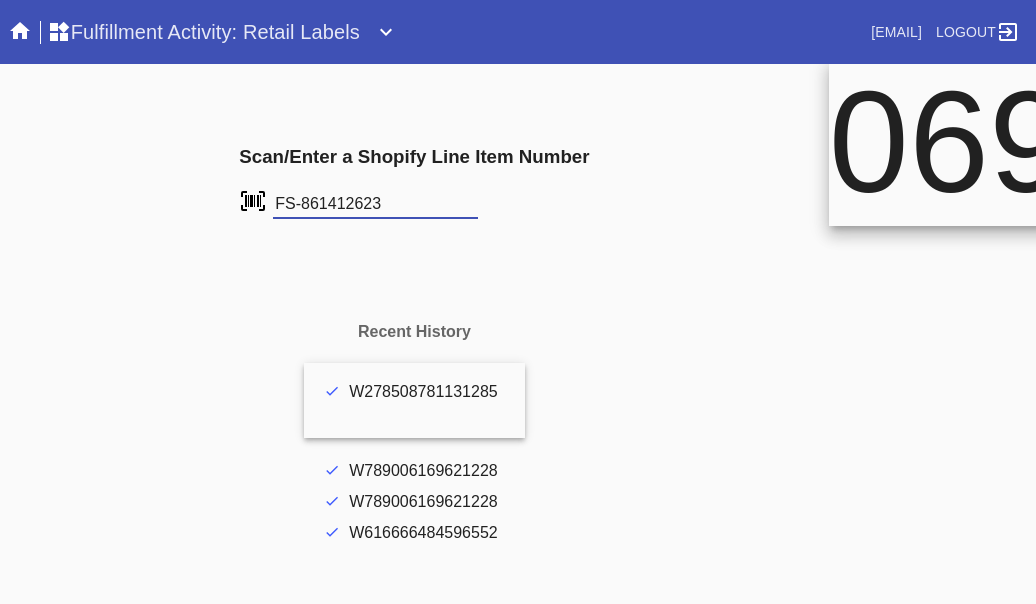 type on "FS-861412623" 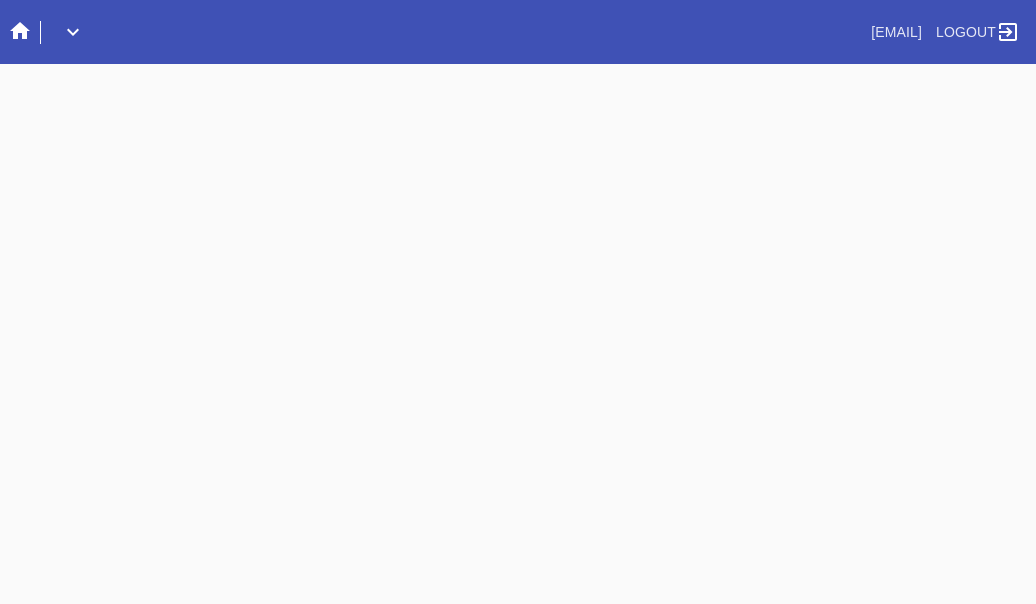 scroll, scrollTop: 0, scrollLeft: 0, axis: both 